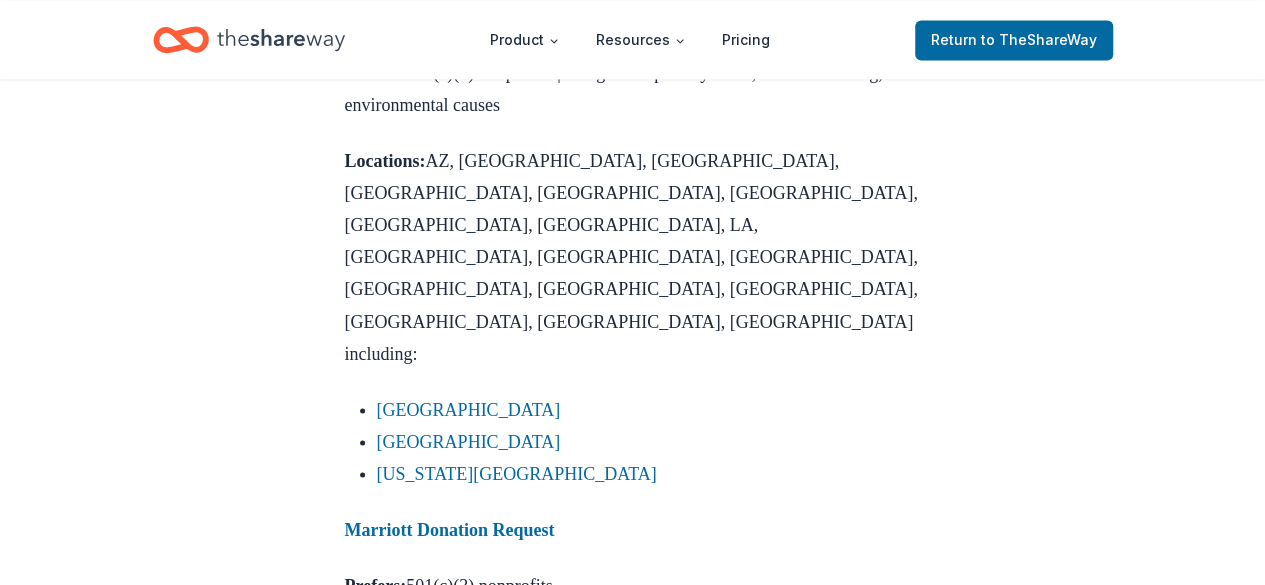 scroll, scrollTop: 1640, scrollLeft: 0, axis: vertical 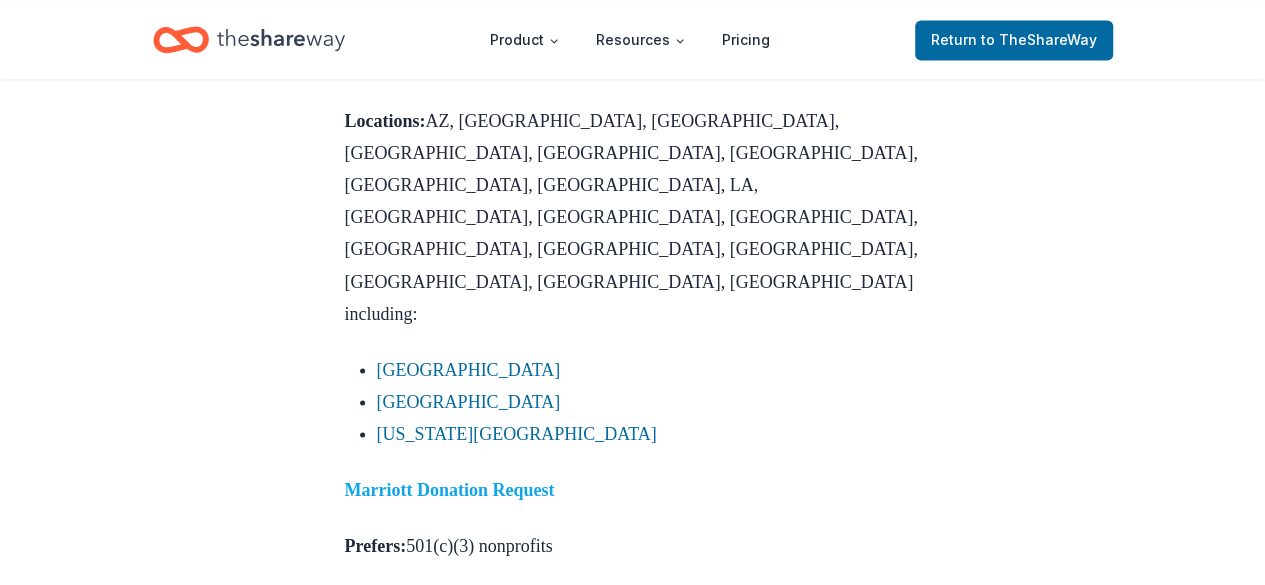 click on "Marriott Donation Request" at bounding box center [450, 489] 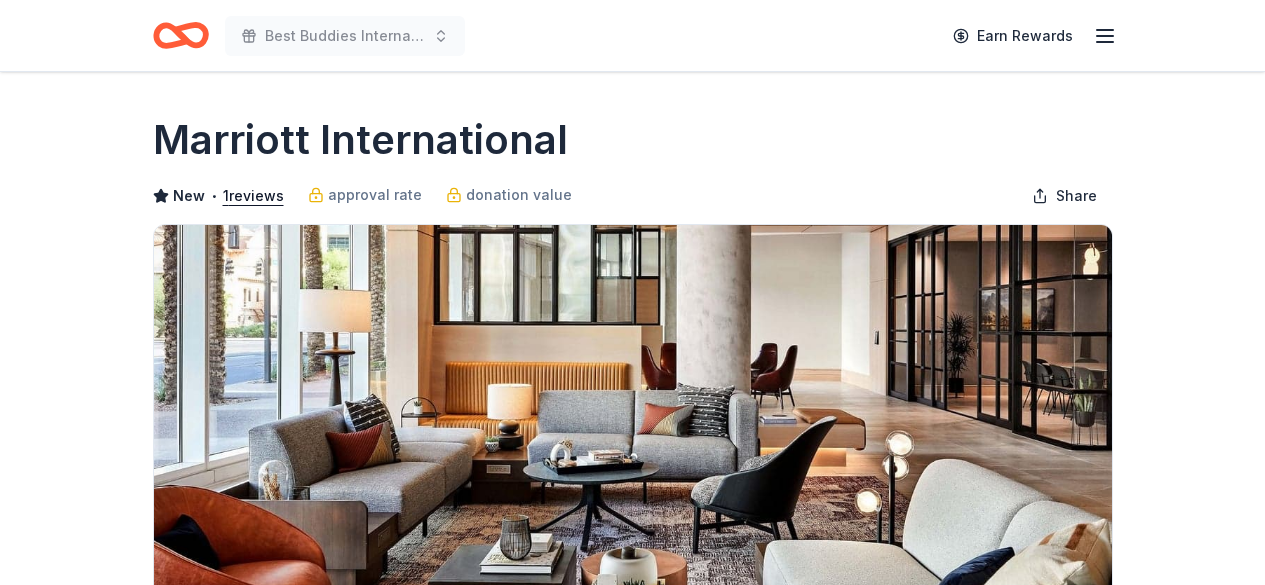 scroll, scrollTop: 0, scrollLeft: 0, axis: both 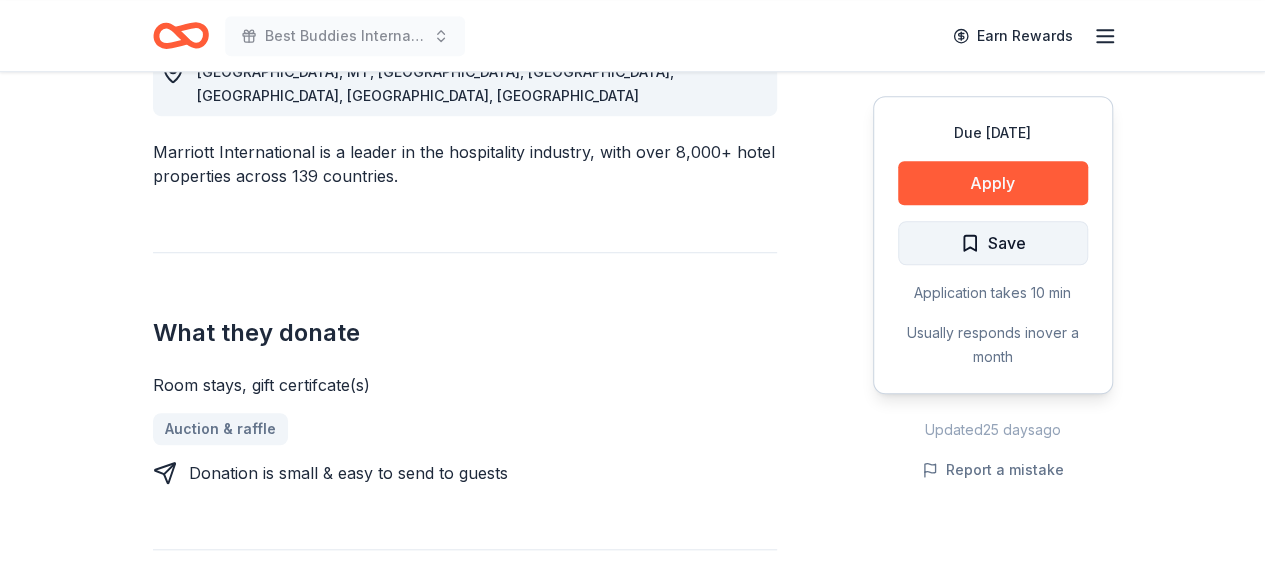 click on "Save" at bounding box center [1007, 243] 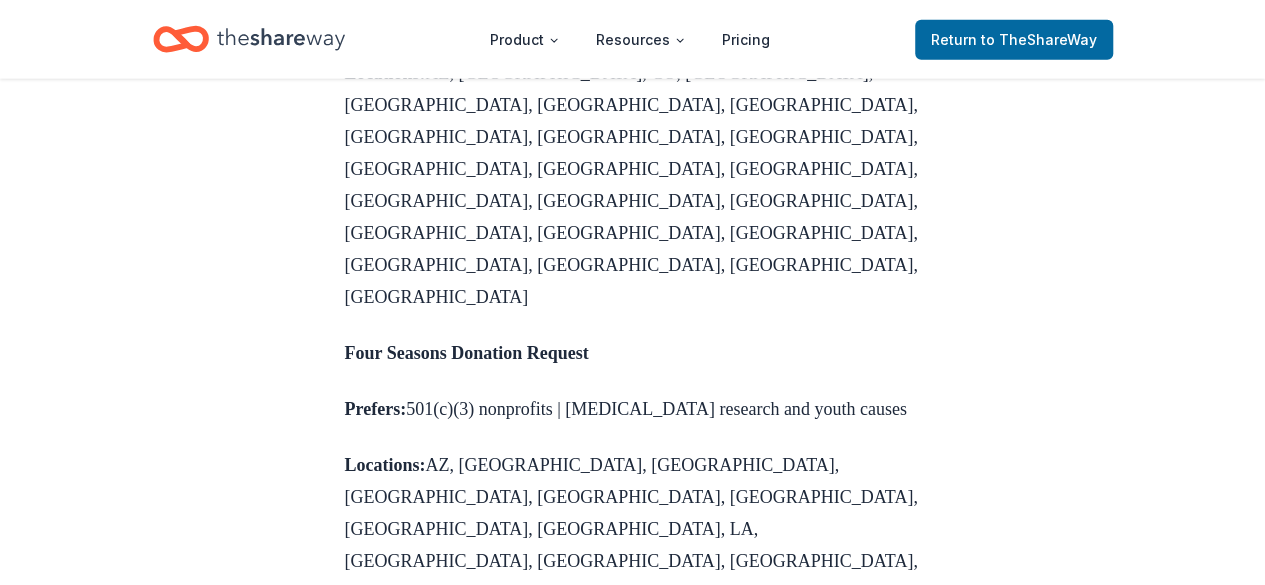 scroll, scrollTop: 2760, scrollLeft: 0, axis: vertical 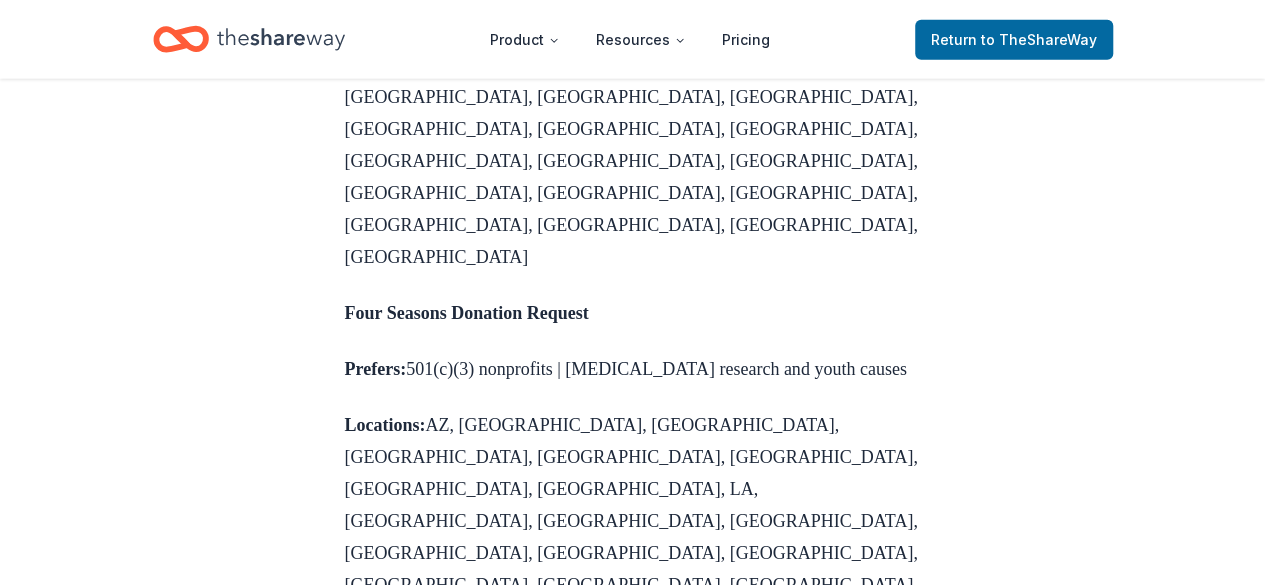 click on "Donation Requests [DATE] 15 Hotel Donation Request Ideas Dive into our must-read list of essential links for a hotel donation request Gift certificates for a free hotel stay are sure to add value and variety to any auction. These donations will excite your fundraiser attendees, whether they’re for a premium resort experience or a relaxing time at a local boutique hotel.
We’ve made it easy to secure these valuable auction items for your next event - read on for our list of hotel donation request links from hotels that donate to nonprofit organizations.
Hotel donation request ideas
Caesars Entertainment Donation Request
Prefers:  501(c)(3) | Elderly, environmental and social sustainability, and education and equity causes
Locations:  [GEOGRAPHIC_DATA], [GEOGRAPHIC_DATA], [GEOGRAPHIC_DATA], [GEOGRAPHIC_DATA], [GEOGRAPHIC_DATA], [GEOGRAPHIC_DATA], [GEOGRAPHIC_DATA], [GEOGRAPHIC_DATA], [GEOGRAPHIC_DATA], [GEOGRAPHIC_DATA], [GEOGRAPHIC_DATA], [GEOGRAPHIC_DATA], [GEOGRAPHIC_DATA] ([GEOGRAPHIC_DATA]), [GEOGRAPHIC_DATA], [GEOGRAPHIC_DATA], [GEOGRAPHIC_DATA], [GEOGRAPHIC_DATA]
⭐️ Approval rating: 10%
⭐️ Average donation value: $200
Want to see more data about how often donors approve applications and average donation value?  Sign up" at bounding box center (632, -44) 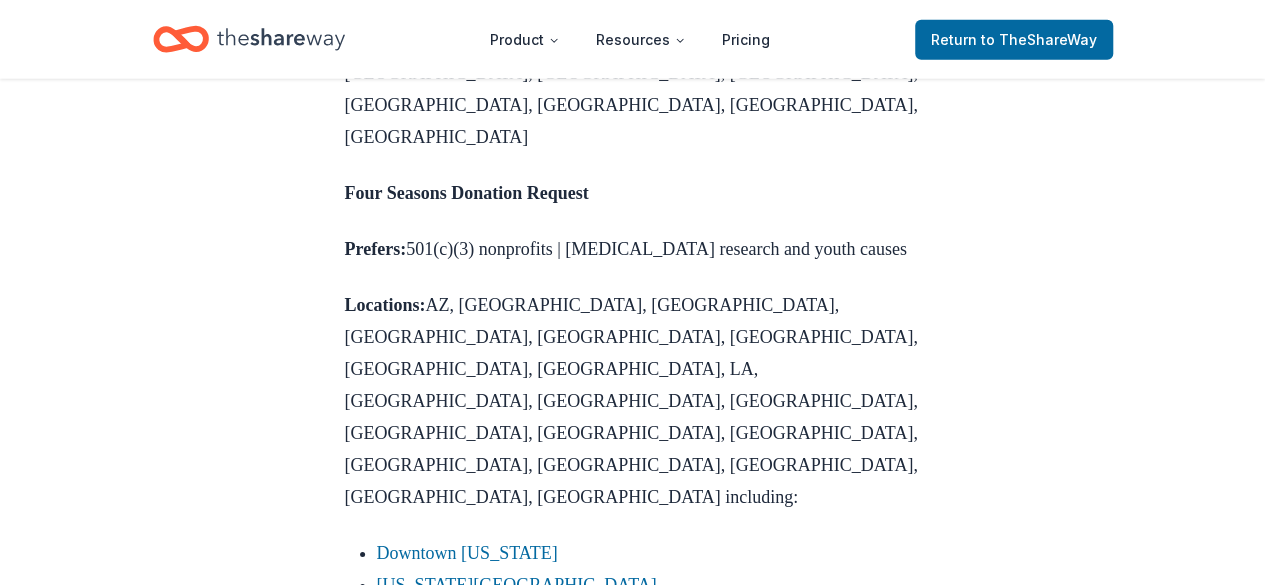 scroll, scrollTop: 2920, scrollLeft: 0, axis: vertical 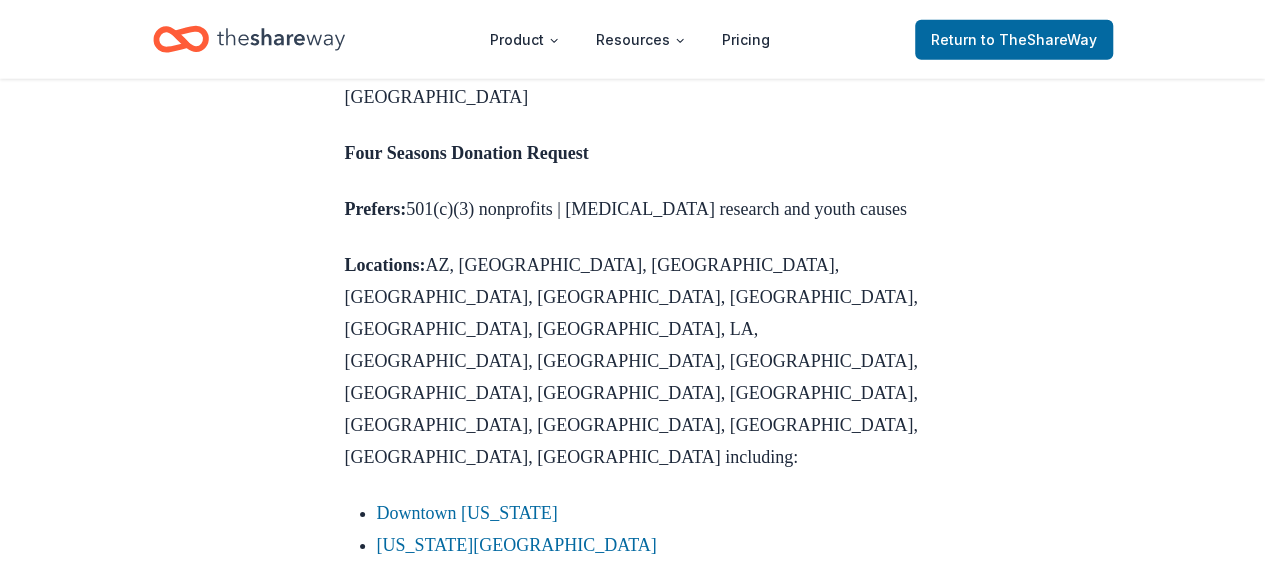 click on "8 airline donation requests" at bounding box center [587, 1337] 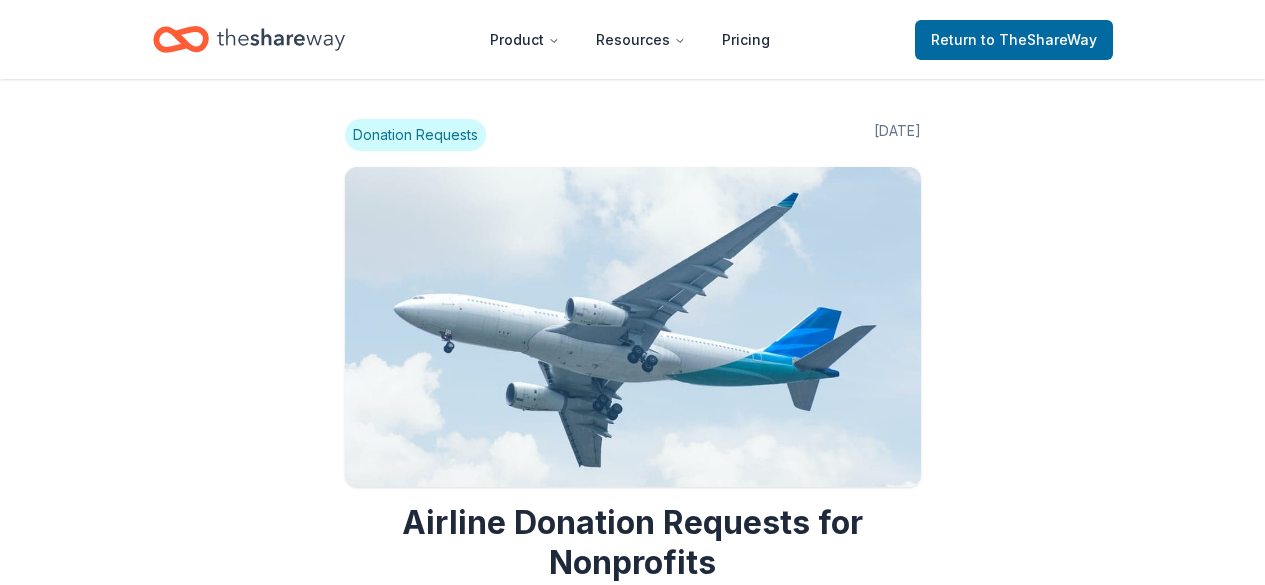 scroll, scrollTop: 0, scrollLeft: 0, axis: both 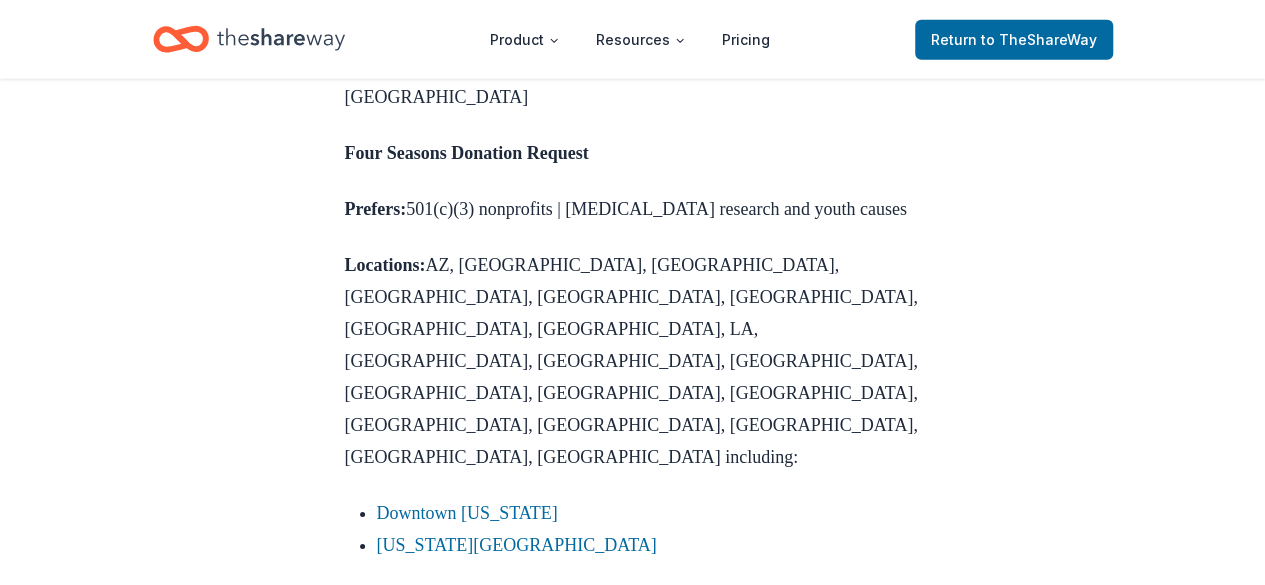 click on "Donation Requests [DATE] 15 Hotel Donation Request Ideas Dive into our must-read list of essential links for a hotel donation request Gift certificates for a free hotel stay are sure to add value and variety to any auction. These donations will excite your fundraiser attendees, whether they’re for a premium resort experience or a relaxing time at a local boutique hotel.
We’ve made it easy to secure these valuable auction items for your next event - read on for our list of hotel donation request links from hotels that donate to nonprofit organizations.
Hotel donation request ideas
Caesars Entertainment Donation Request
Prefers:  501(c)(3) | Elderly, environmental and social sustainability, and education and equity causes
Locations:  [GEOGRAPHIC_DATA], [GEOGRAPHIC_DATA], [GEOGRAPHIC_DATA], [GEOGRAPHIC_DATA], [GEOGRAPHIC_DATA], [GEOGRAPHIC_DATA], [GEOGRAPHIC_DATA], [GEOGRAPHIC_DATA], [GEOGRAPHIC_DATA], [GEOGRAPHIC_DATA], [GEOGRAPHIC_DATA], [GEOGRAPHIC_DATA], [GEOGRAPHIC_DATA] ([GEOGRAPHIC_DATA]), [GEOGRAPHIC_DATA], [GEOGRAPHIC_DATA], [GEOGRAPHIC_DATA], [GEOGRAPHIC_DATA]
⭐️ Approval rating: 10%
⭐️ Average donation value: $200
Want to see more data about how often donors approve applications and average donation value?  Sign up" at bounding box center (632, -204) 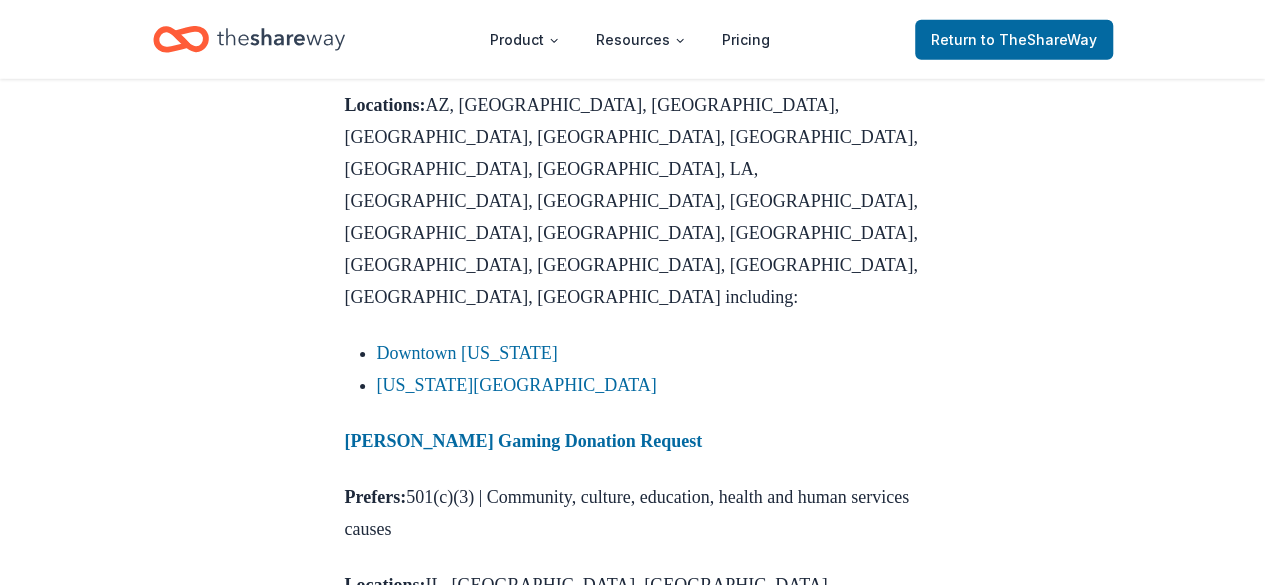 scroll, scrollTop: 3200, scrollLeft: 0, axis: vertical 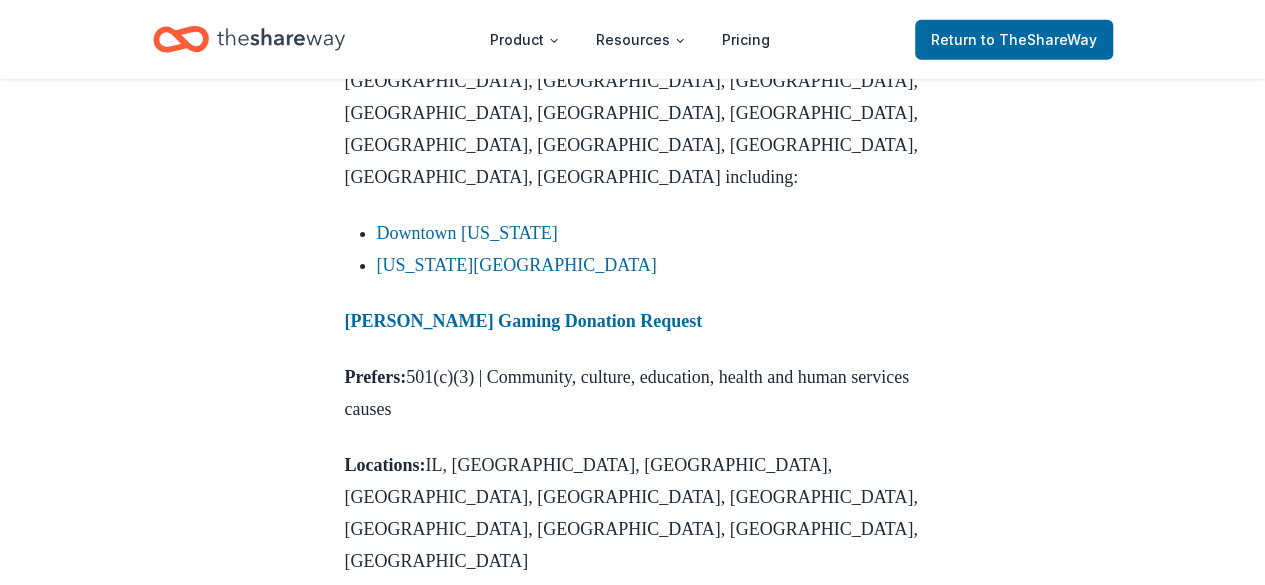 click on "Purple Orchid" at bounding box center (718, 1345) 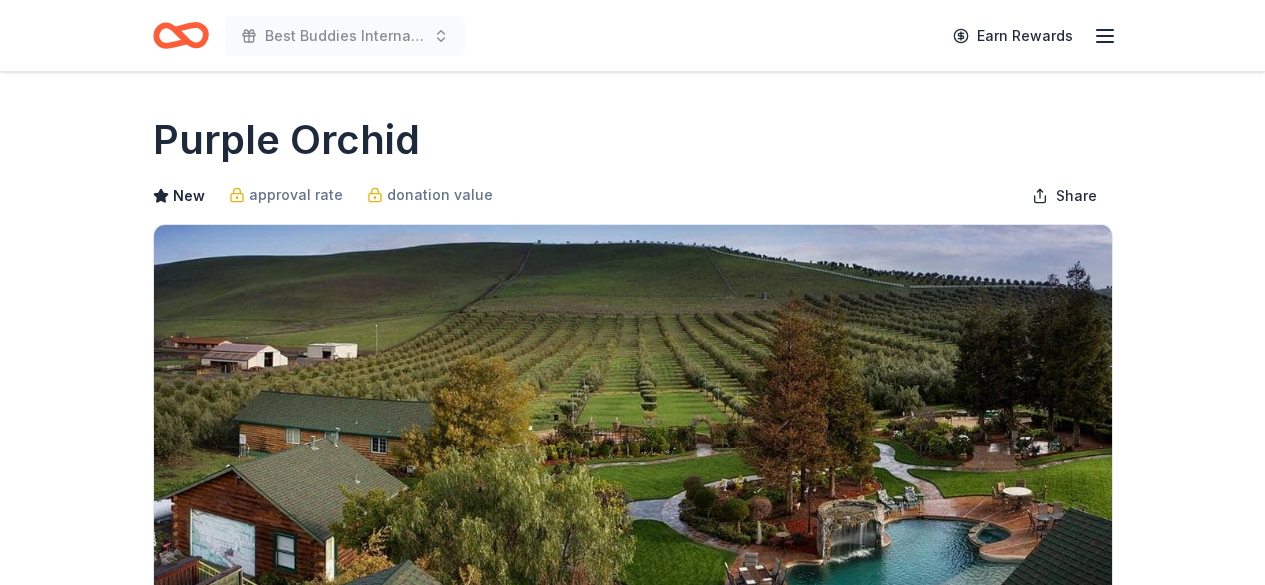 scroll, scrollTop: 0, scrollLeft: 0, axis: both 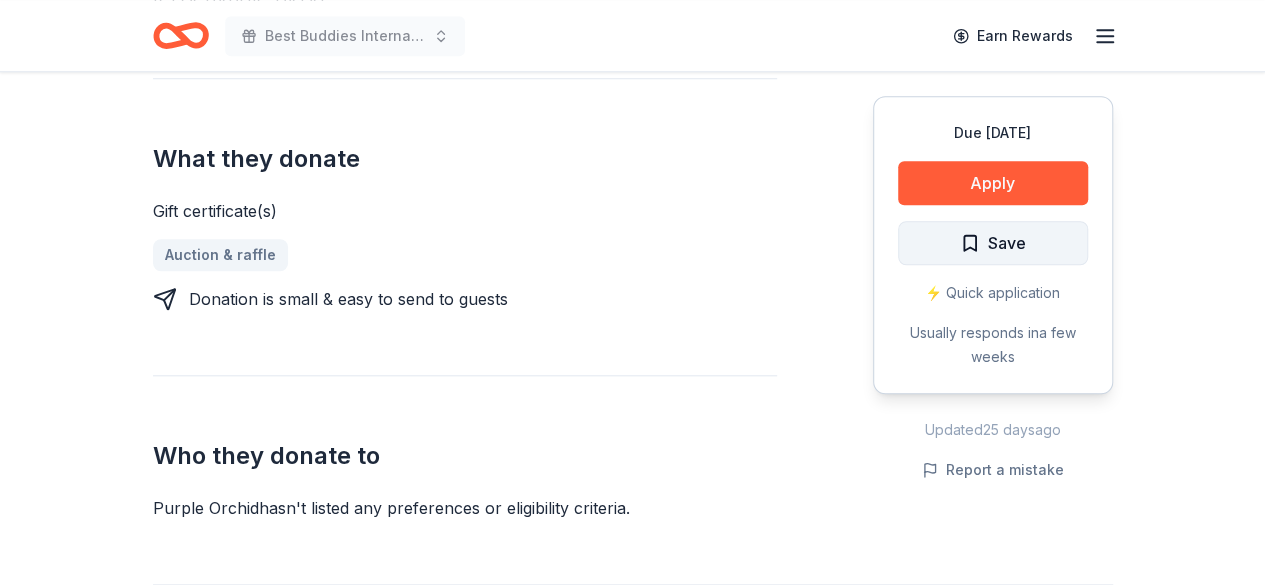 click on "Save" at bounding box center (1007, 243) 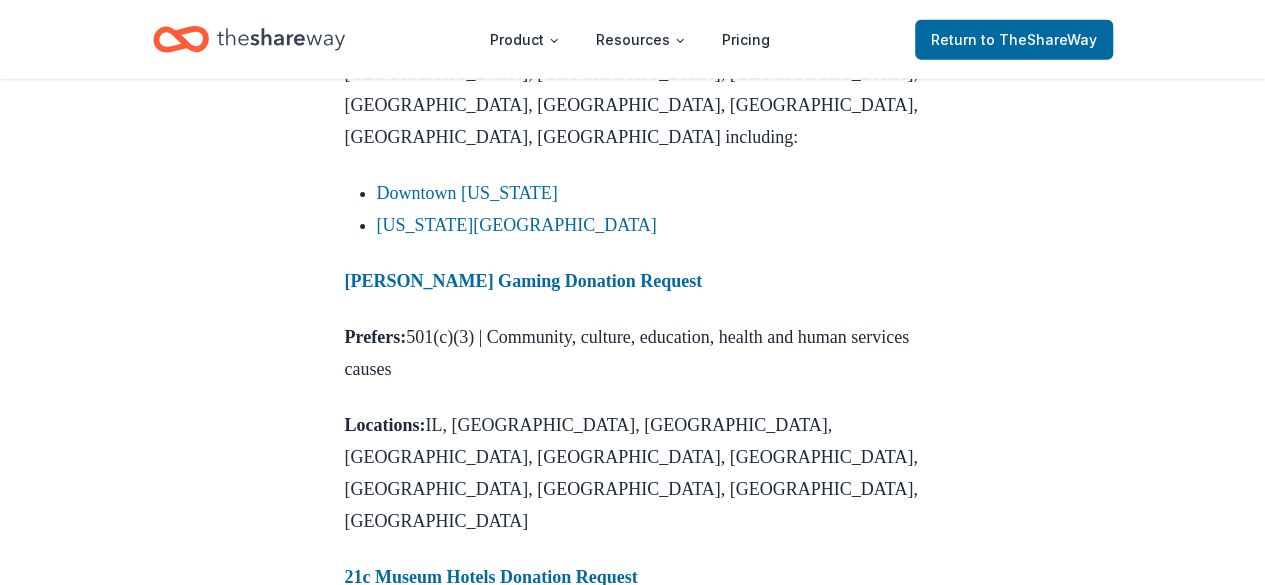scroll, scrollTop: 3280, scrollLeft: 0, axis: vertical 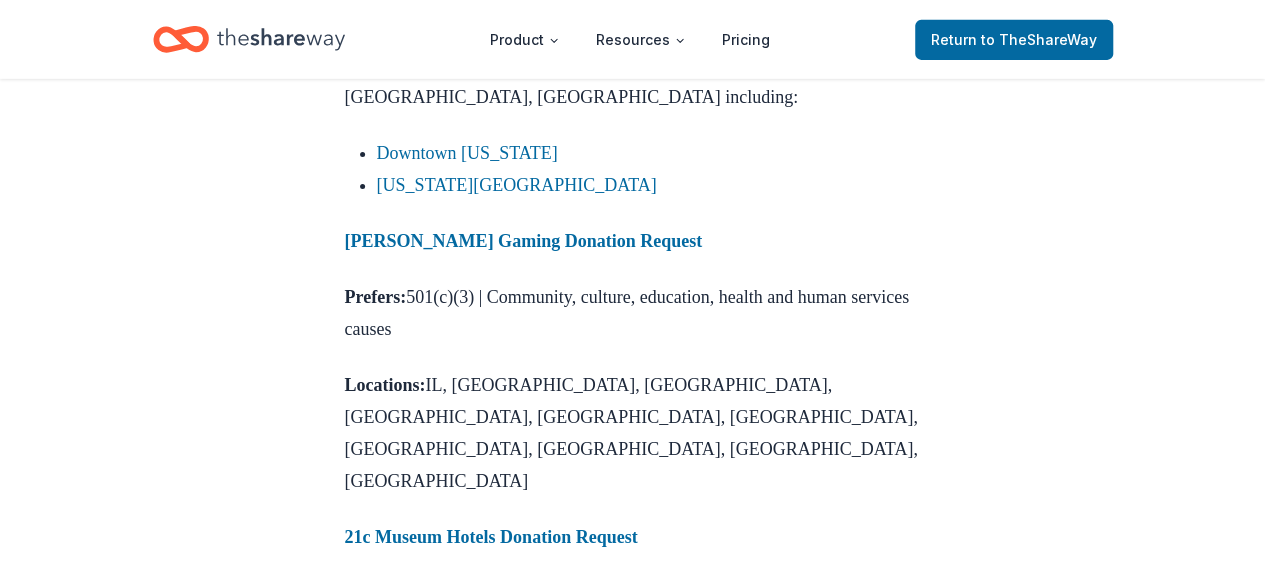 click on "[GEOGRAPHIC_DATA]" at bounding box center [563, 1297] 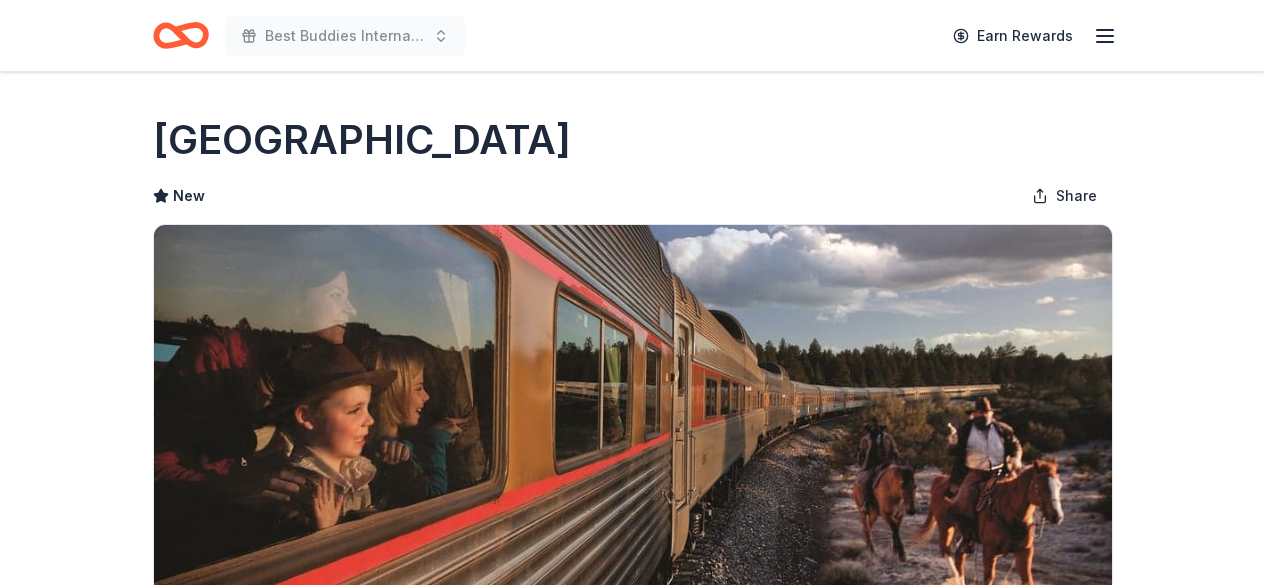 scroll, scrollTop: 0, scrollLeft: 0, axis: both 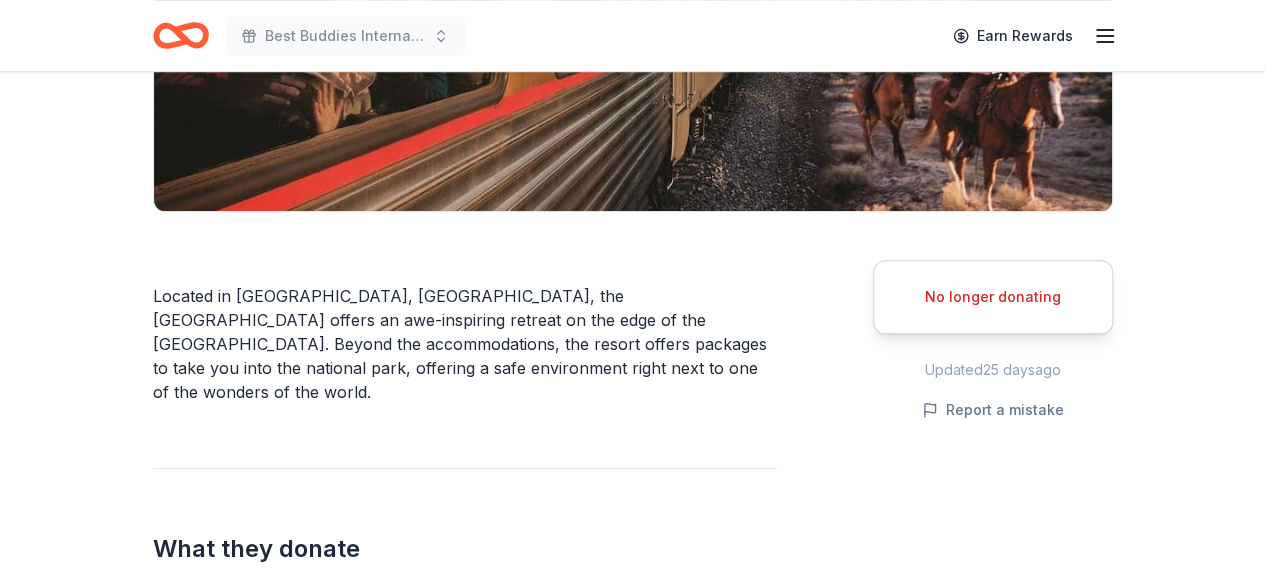 drag, startPoint x: 1263, startPoint y: 201, endPoint x: 1264, endPoint y: 248, distance: 47.010635 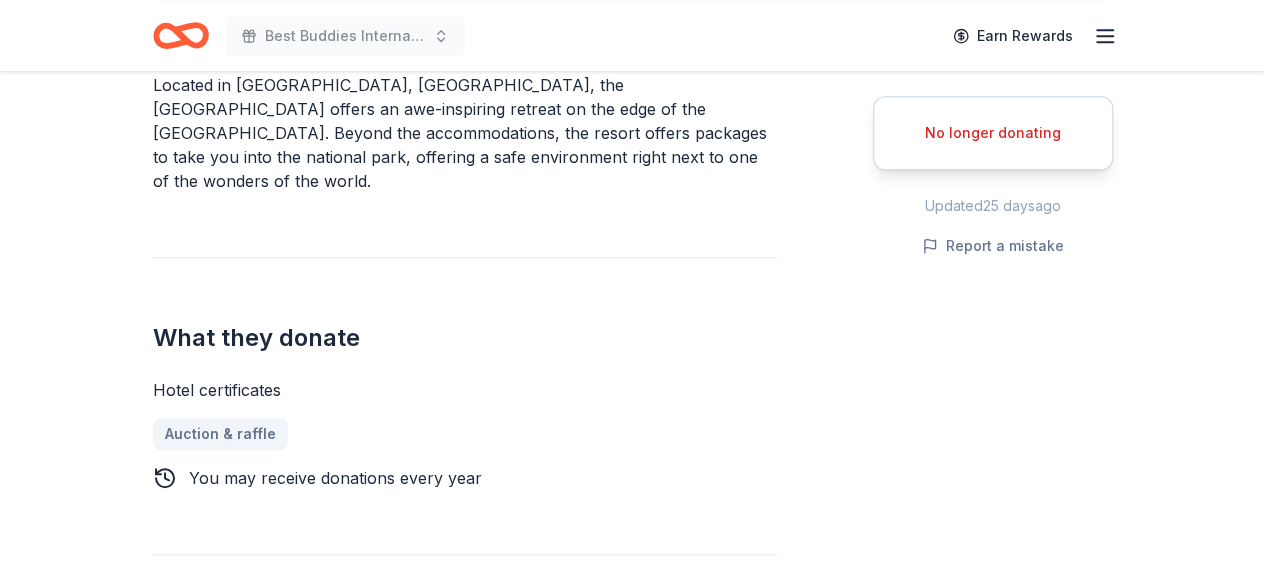 scroll, scrollTop: 0, scrollLeft: 0, axis: both 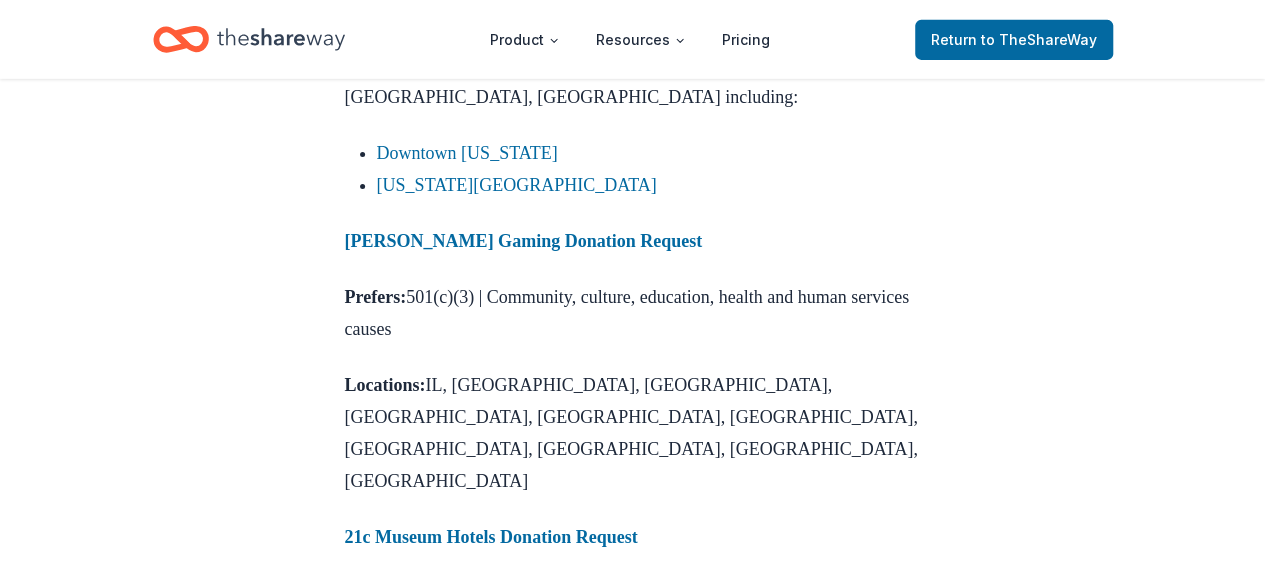 click on "[GEOGRAPHIC_DATA]" at bounding box center (450, 1329) 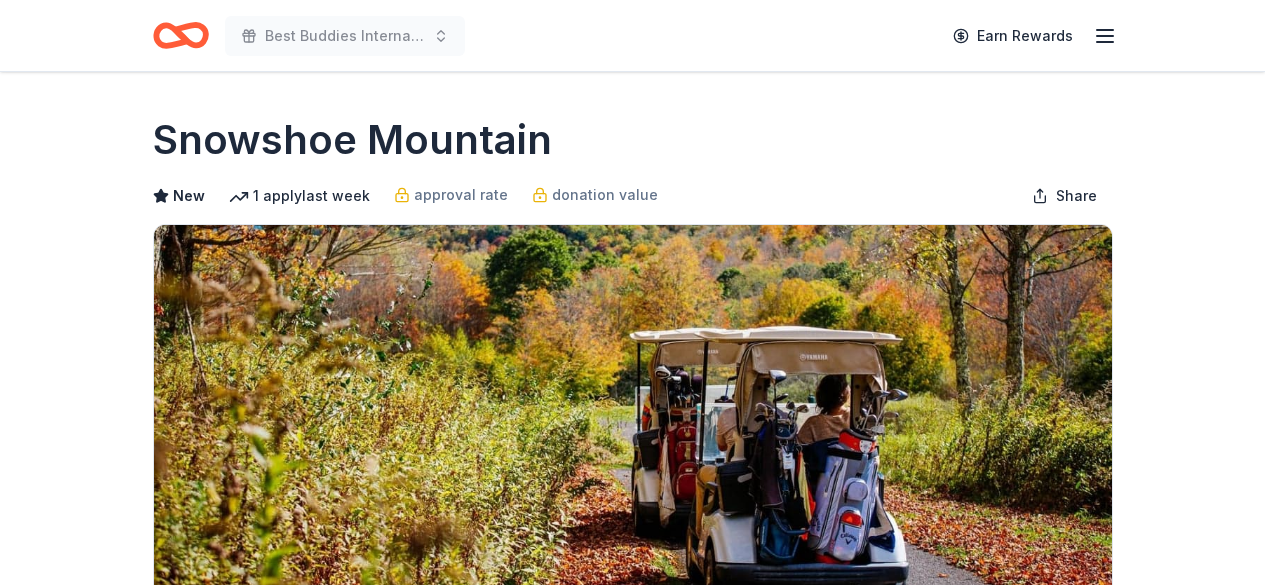 scroll, scrollTop: 0, scrollLeft: 0, axis: both 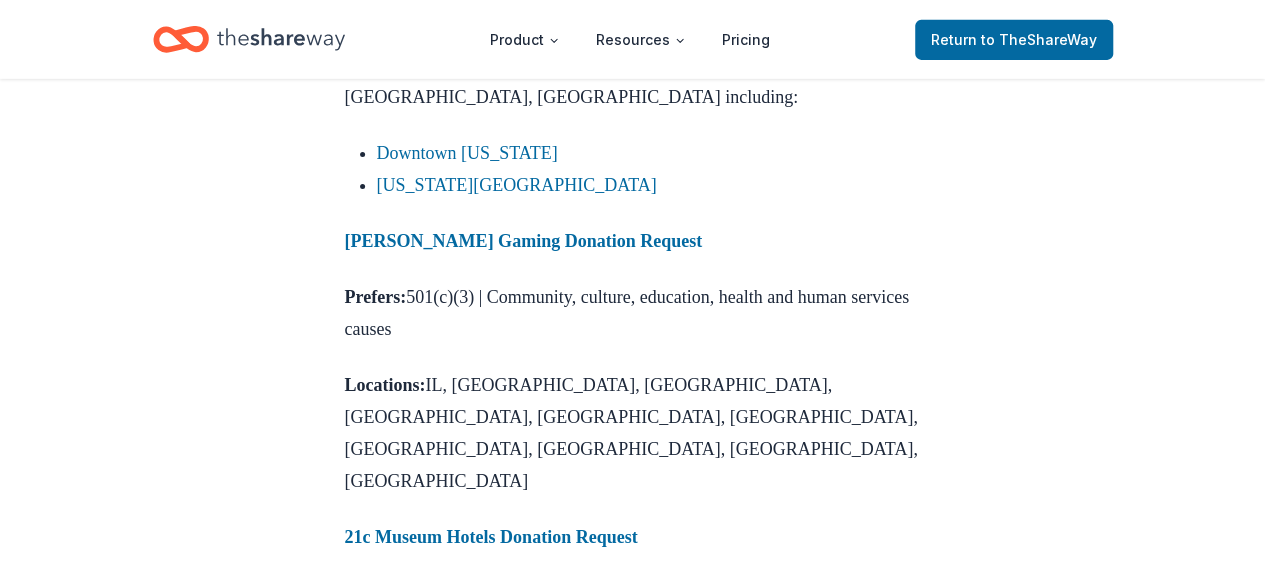 click on "The Breakers Palm Beach" at bounding box center (599, 1345) 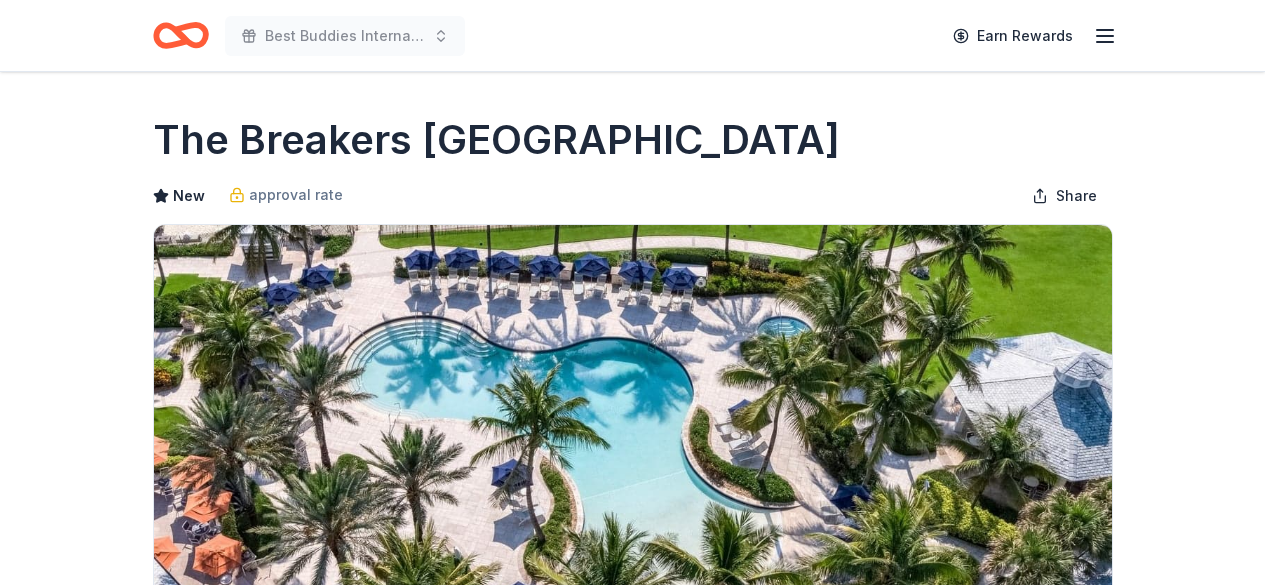 scroll, scrollTop: 0, scrollLeft: 0, axis: both 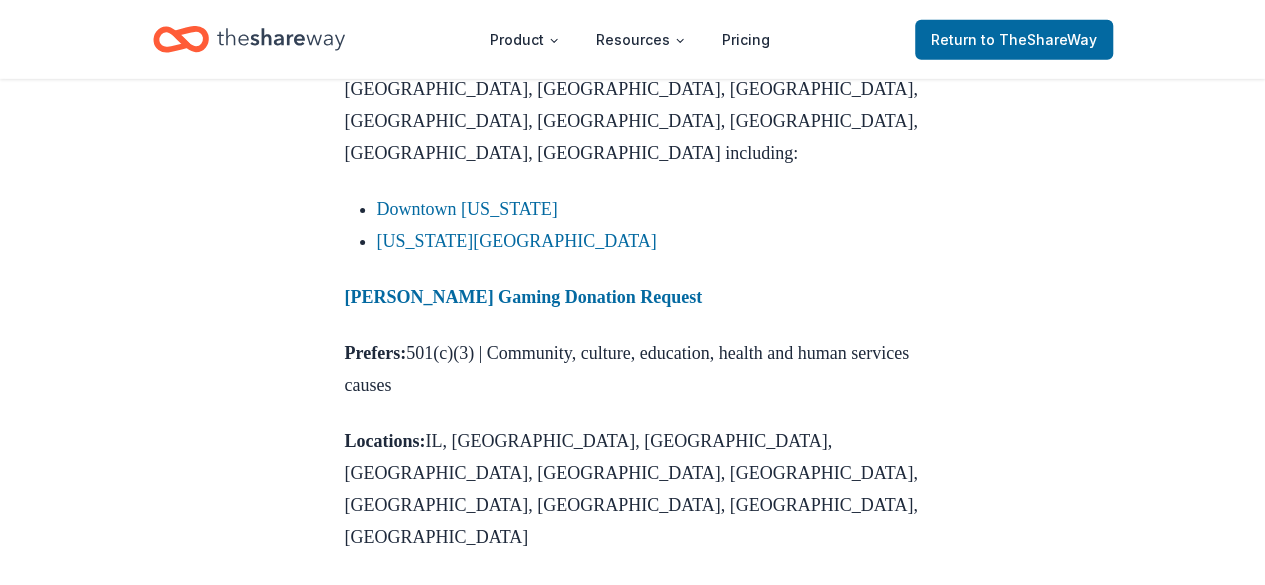 click on "blog post" at bounding box center (768, 1473) 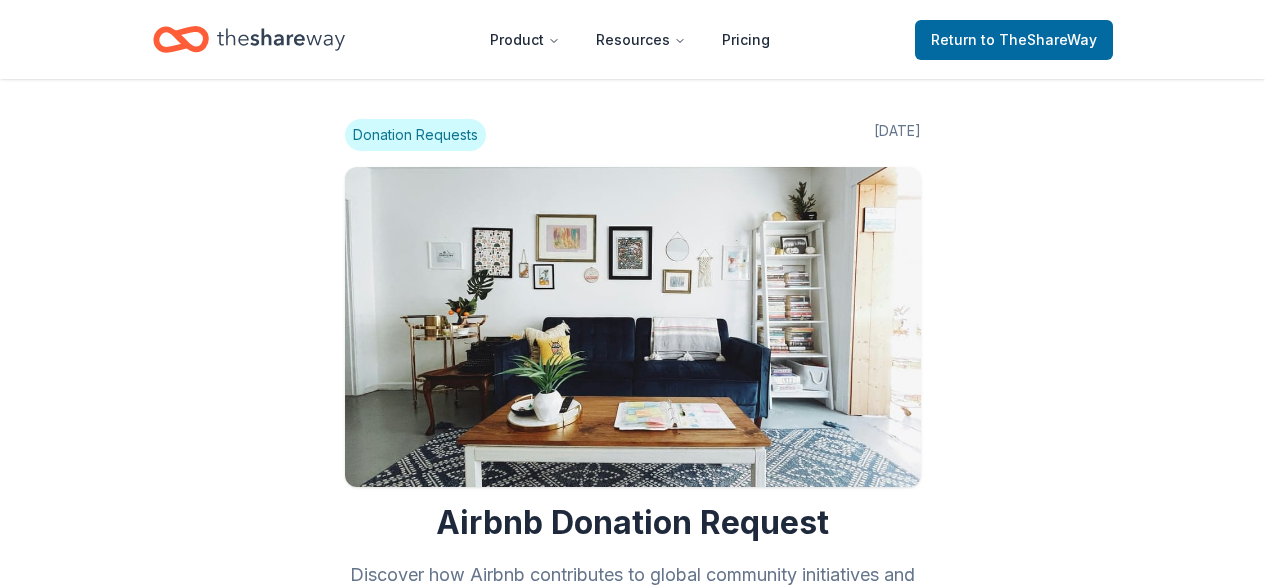 scroll, scrollTop: 0, scrollLeft: 0, axis: both 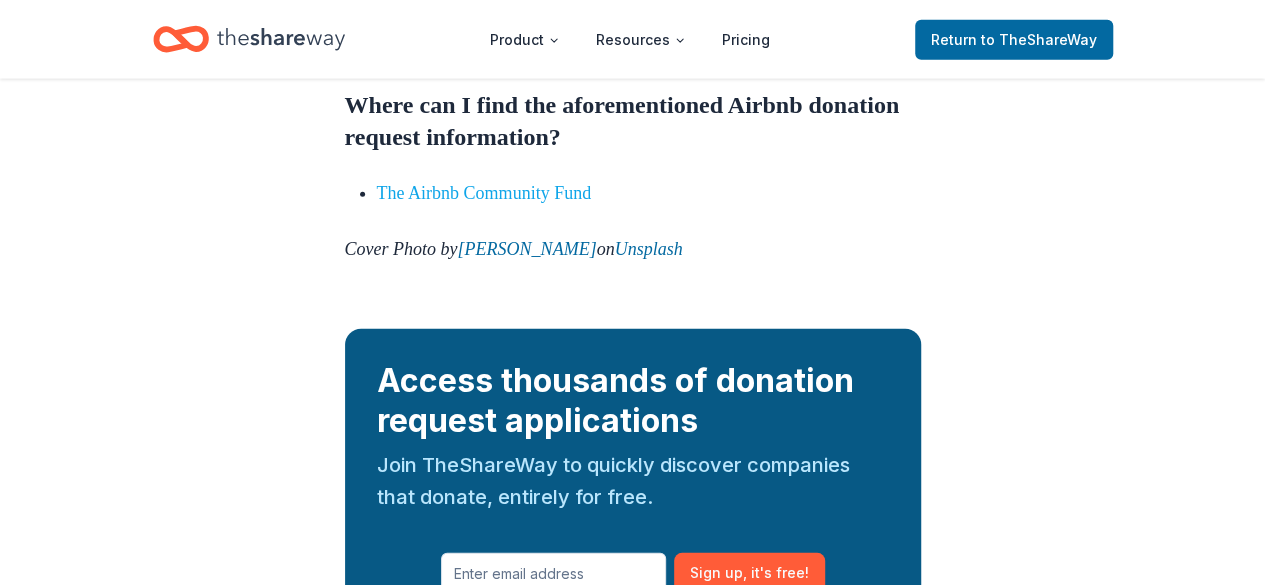 click on "The Airbnb Community Fund" at bounding box center (484, 193) 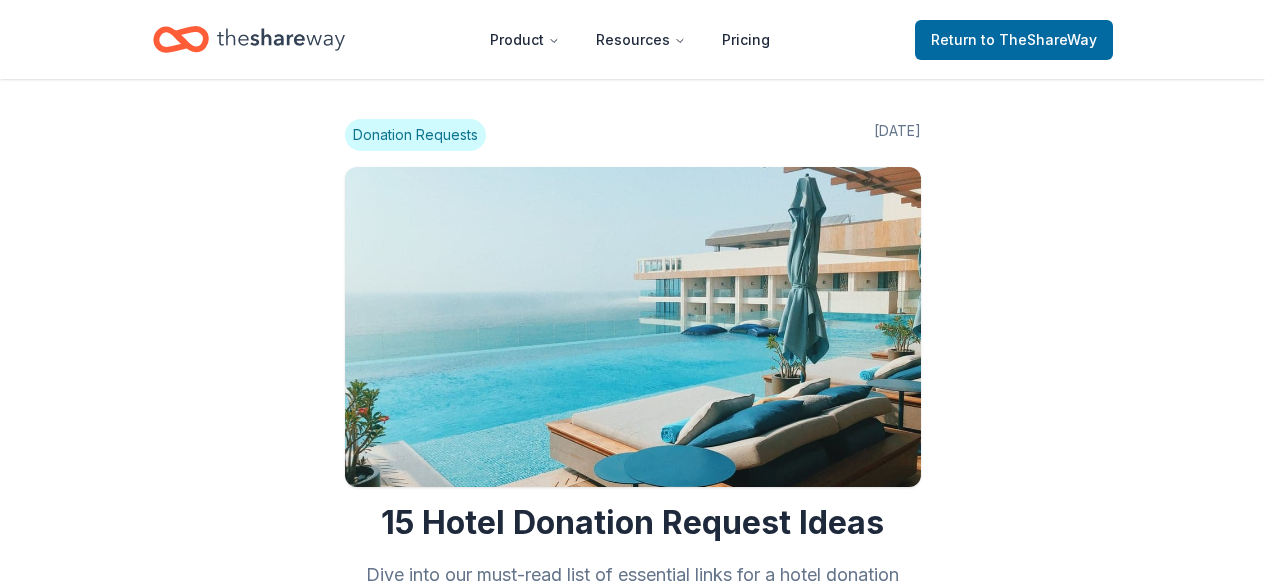scroll, scrollTop: 3224, scrollLeft: 0, axis: vertical 